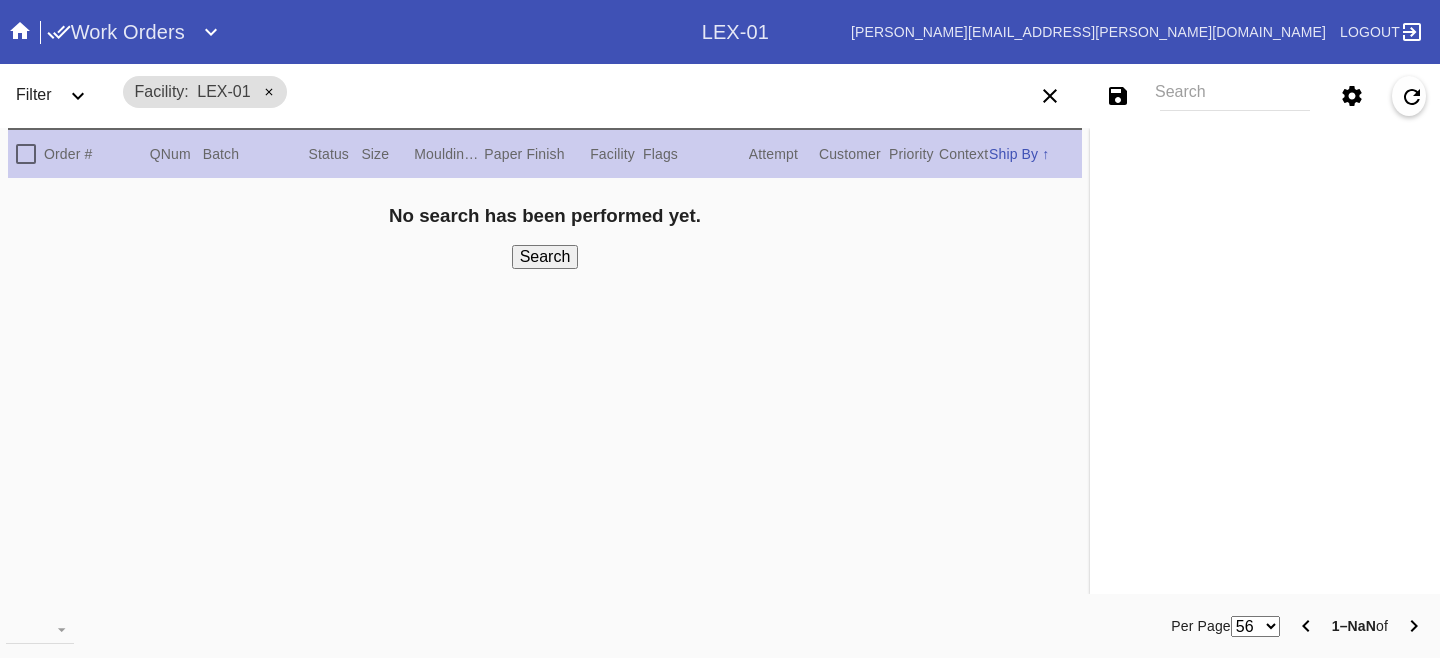 scroll, scrollTop: 0, scrollLeft: 0, axis: both 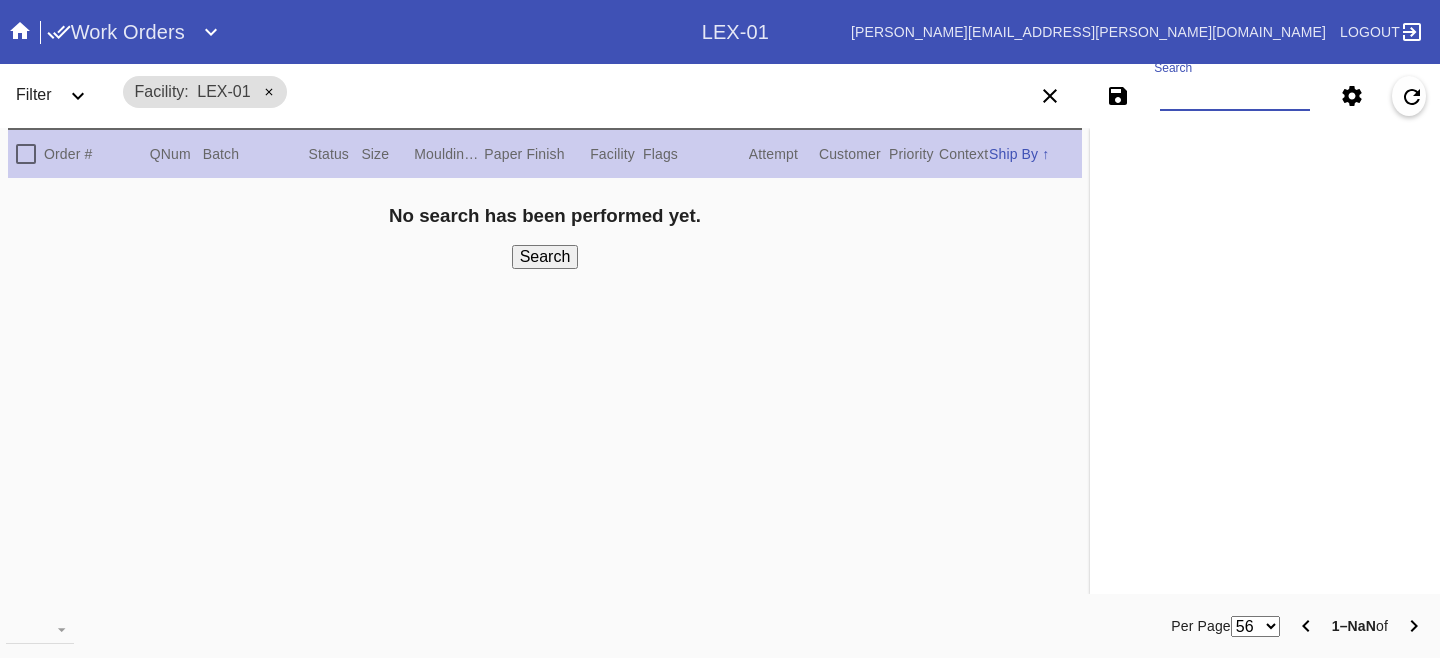 click on "Search" at bounding box center (1235, 96) 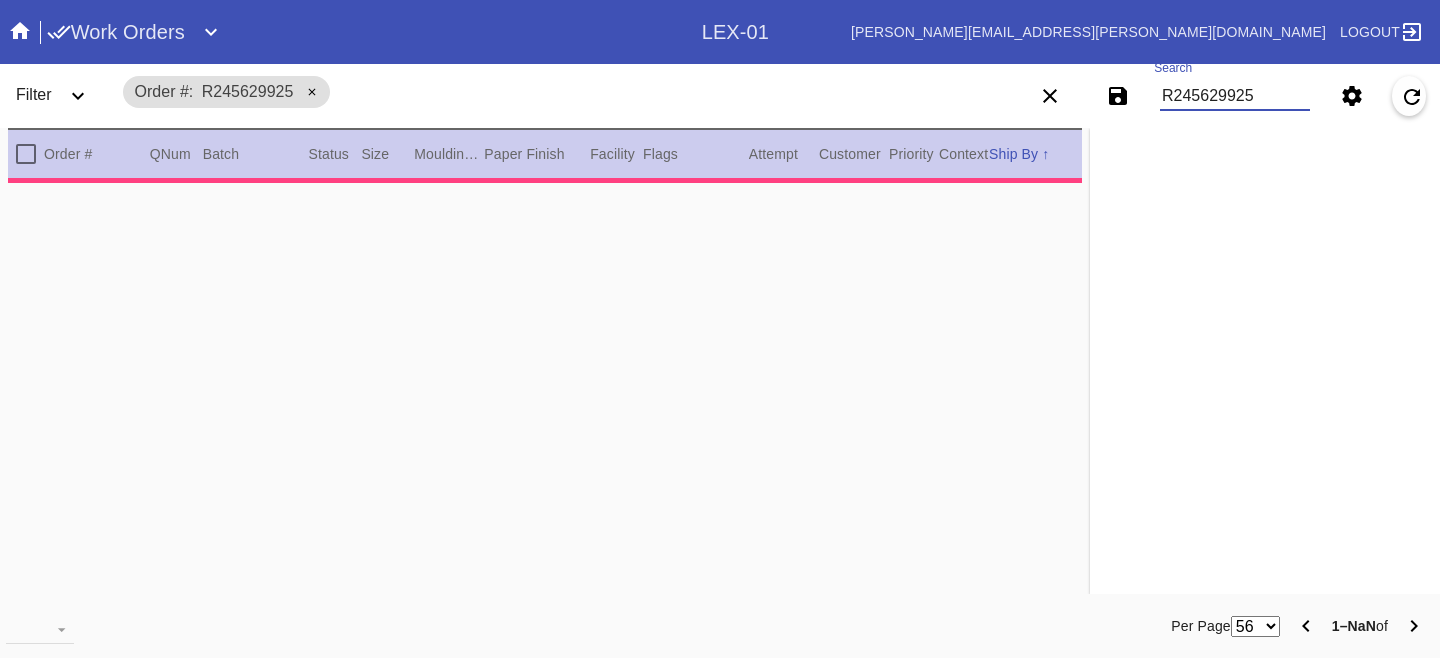 type on "1.5" 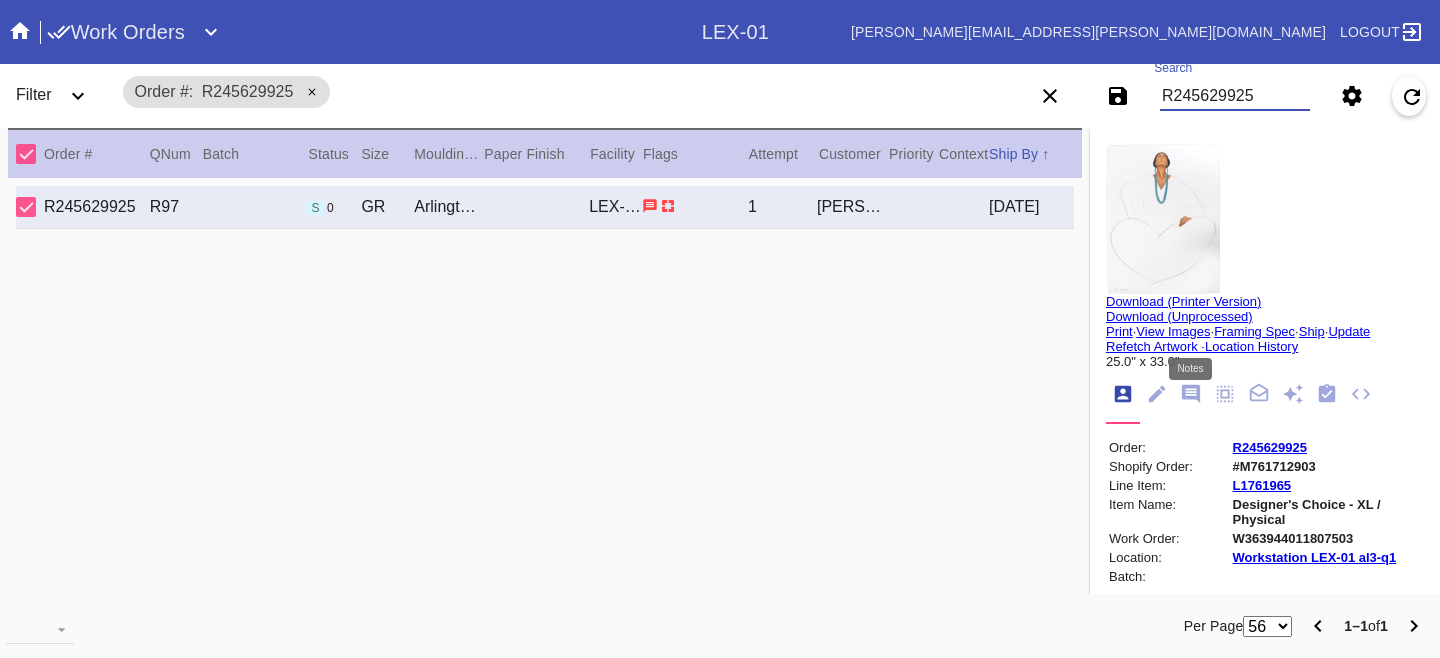 type on "R245629925" 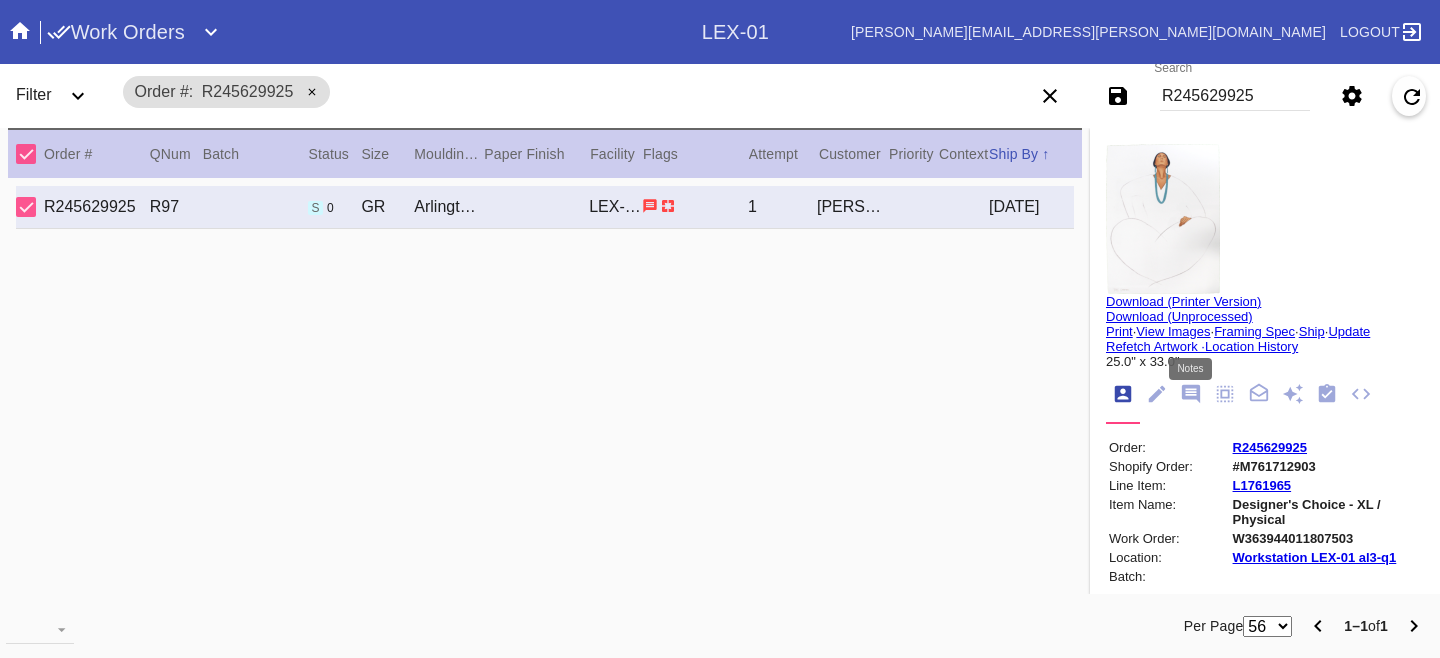 click 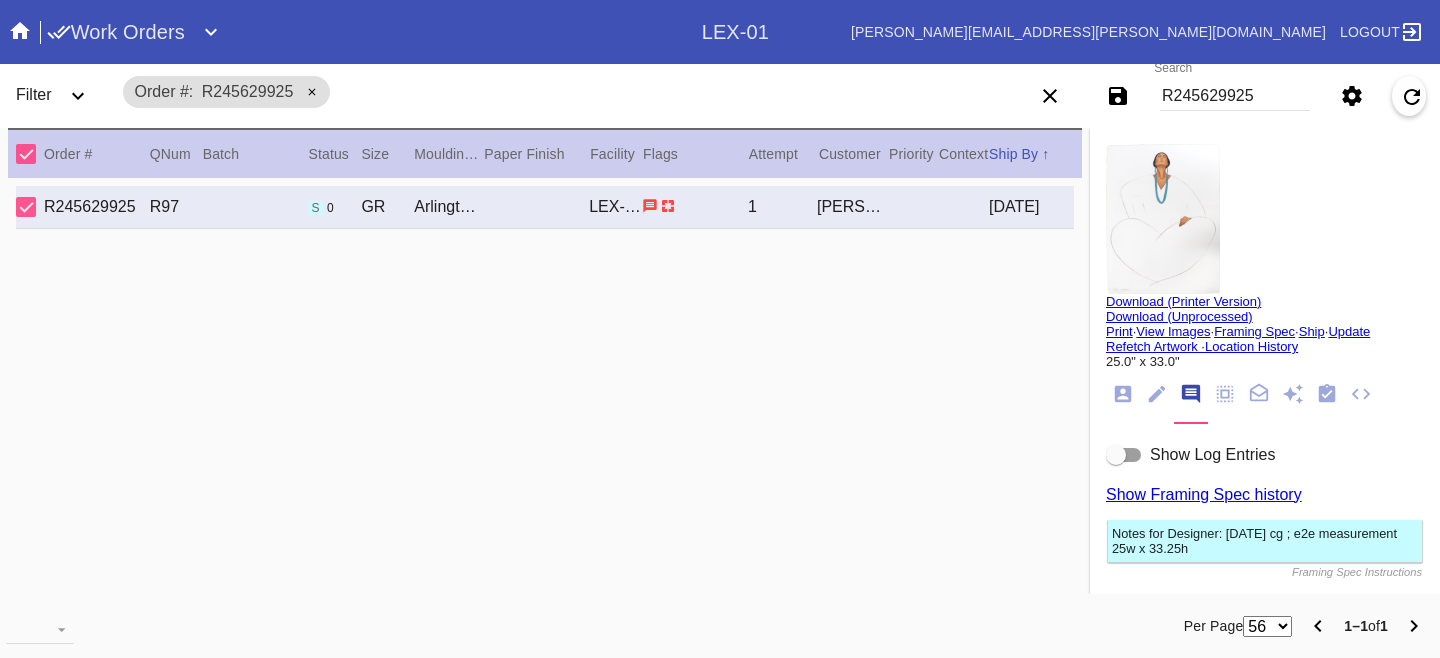 click at bounding box center (1116, 455) 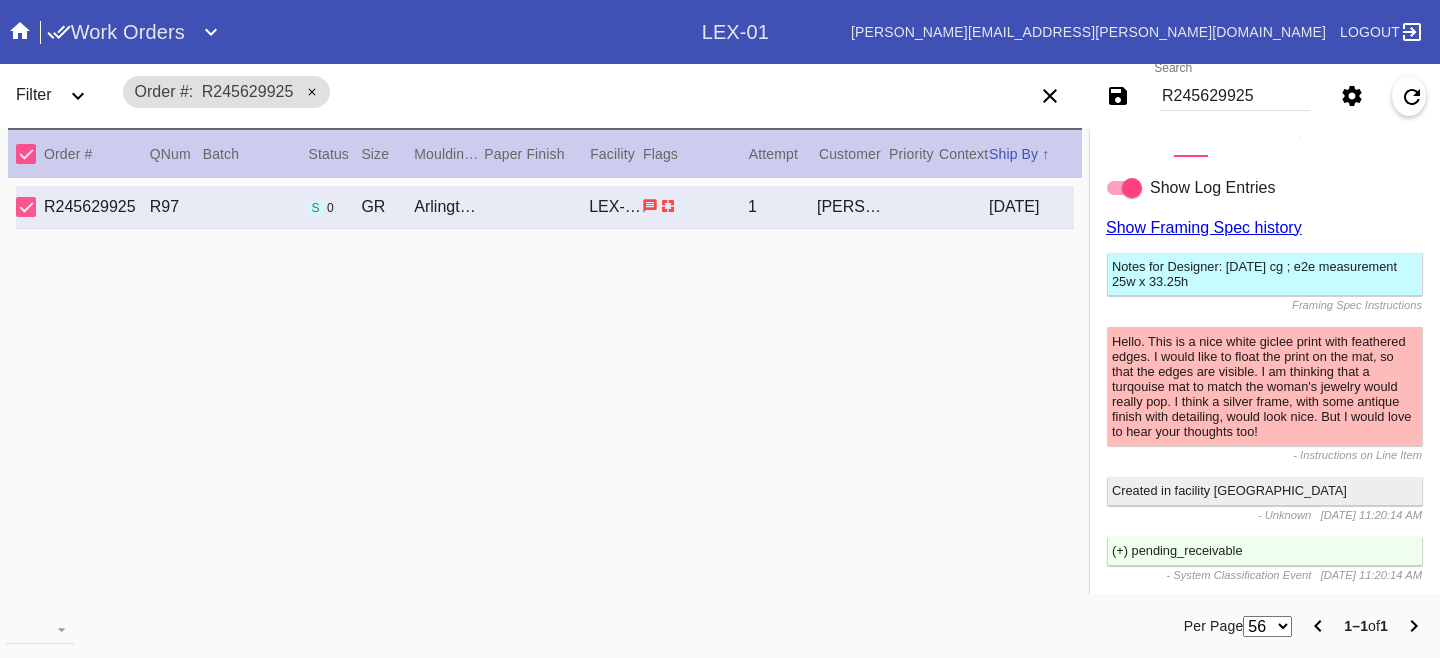 scroll, scrollTop: 273, scrollLeft: 0, axis: vertical 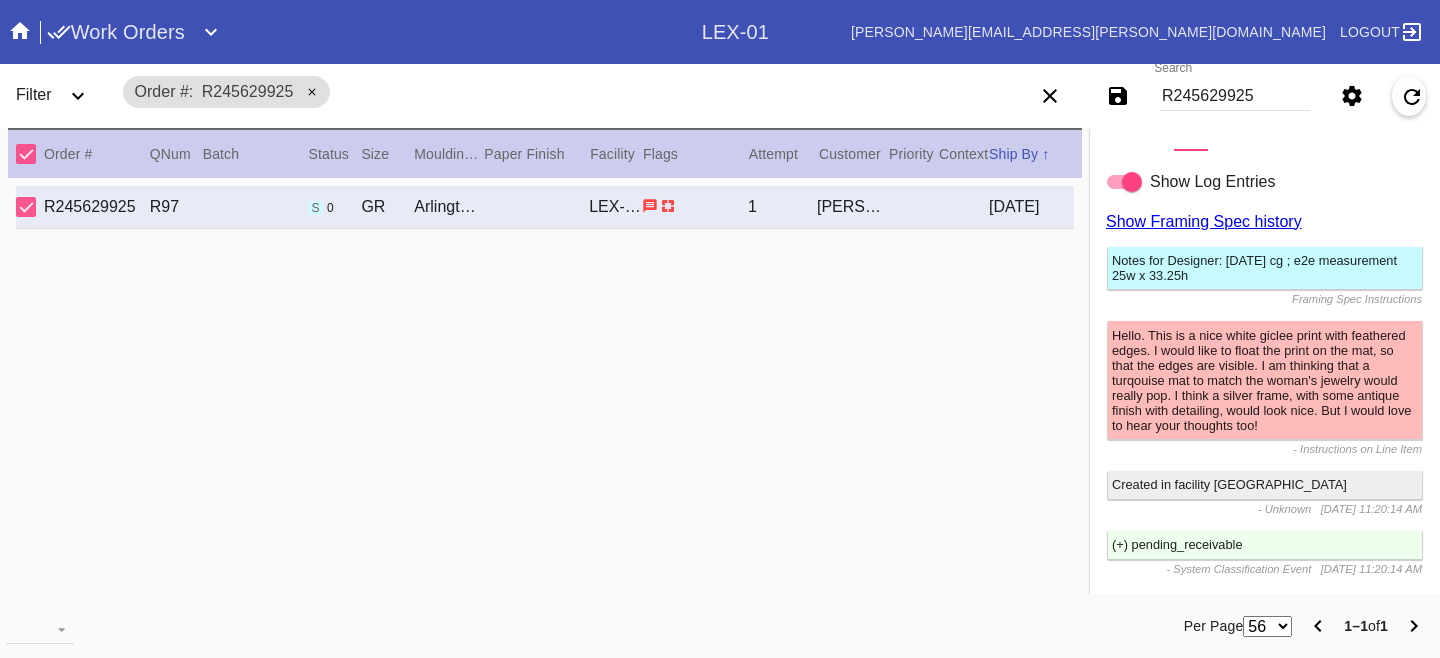 click on "Hello. This is a nice white giclee print with feathered edges. I would like to float the print on the mat, so that the edges are visible. I am thinking that a turqouise mat to match the woman's jewelry would really pop. I think a silver frame, with some antique finish with detailing, would look nice. But I would love to hear your thoughts too!" at bounding box center (1265, 380) 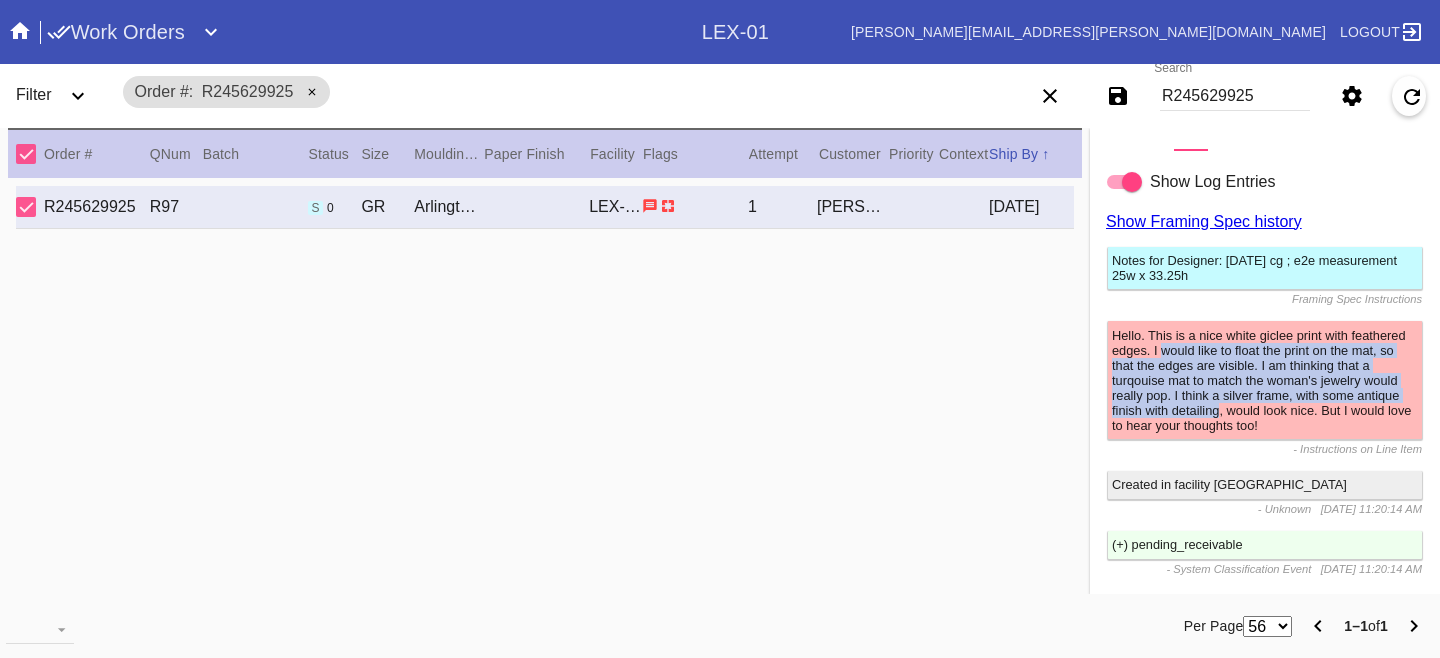 drag, startPoint x: 1183, startPoint y: 355, endPoint x: 1207, endPoint y: 432, distance: 80.65358 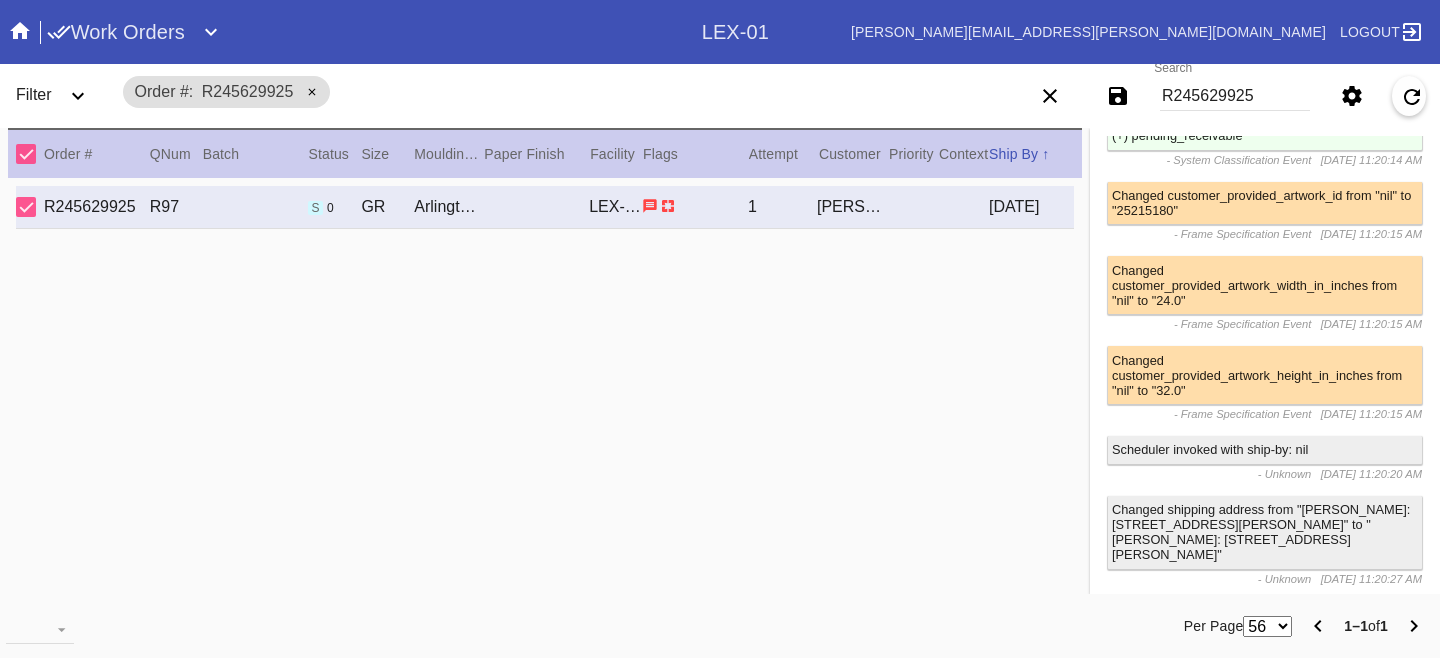scroll, scrollTop: 685, scrollLeft: 0, axis: vertical 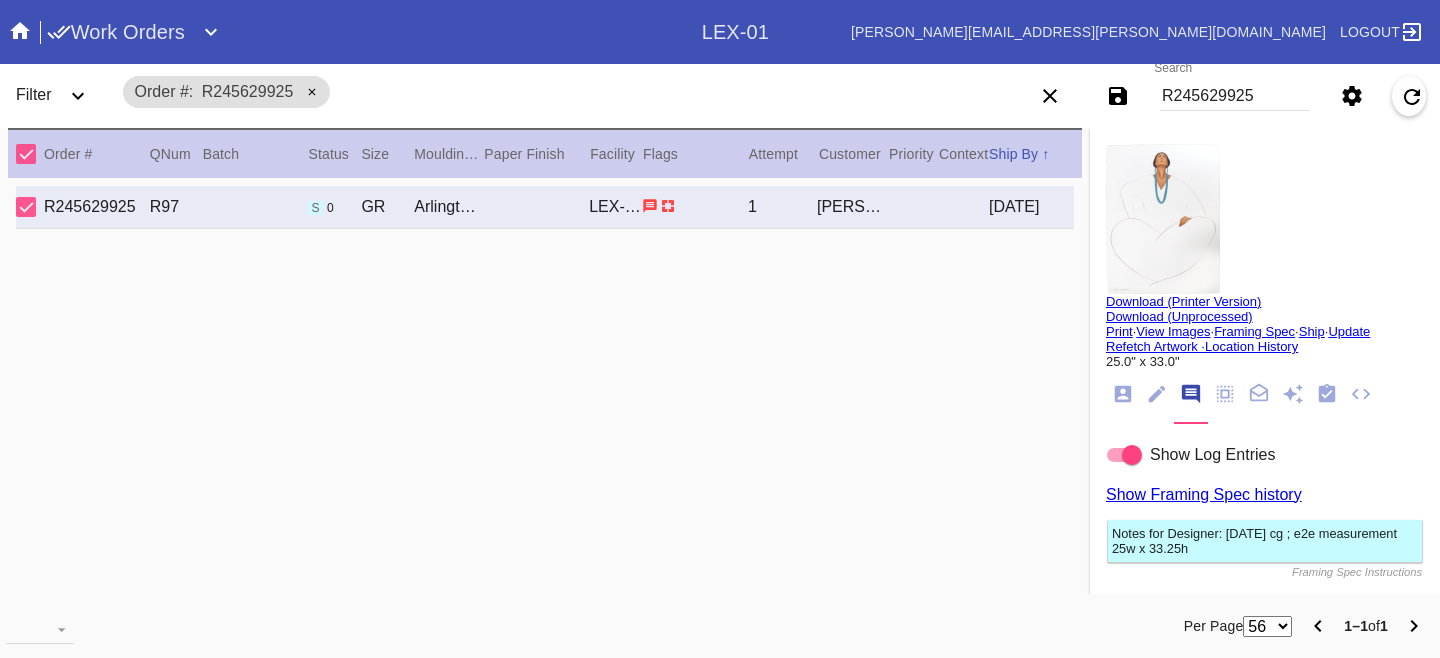 click 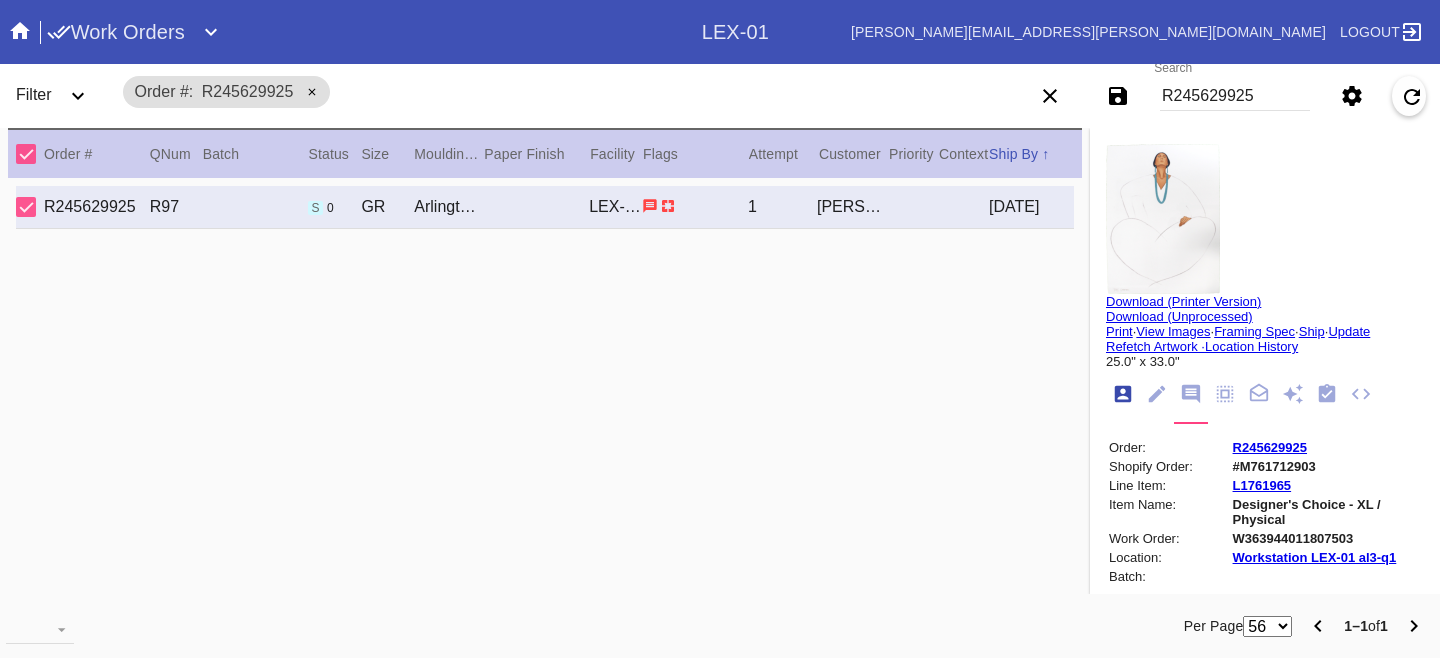 scroll, scrollTop: 24, scrollLeft: 0, axis: vertical 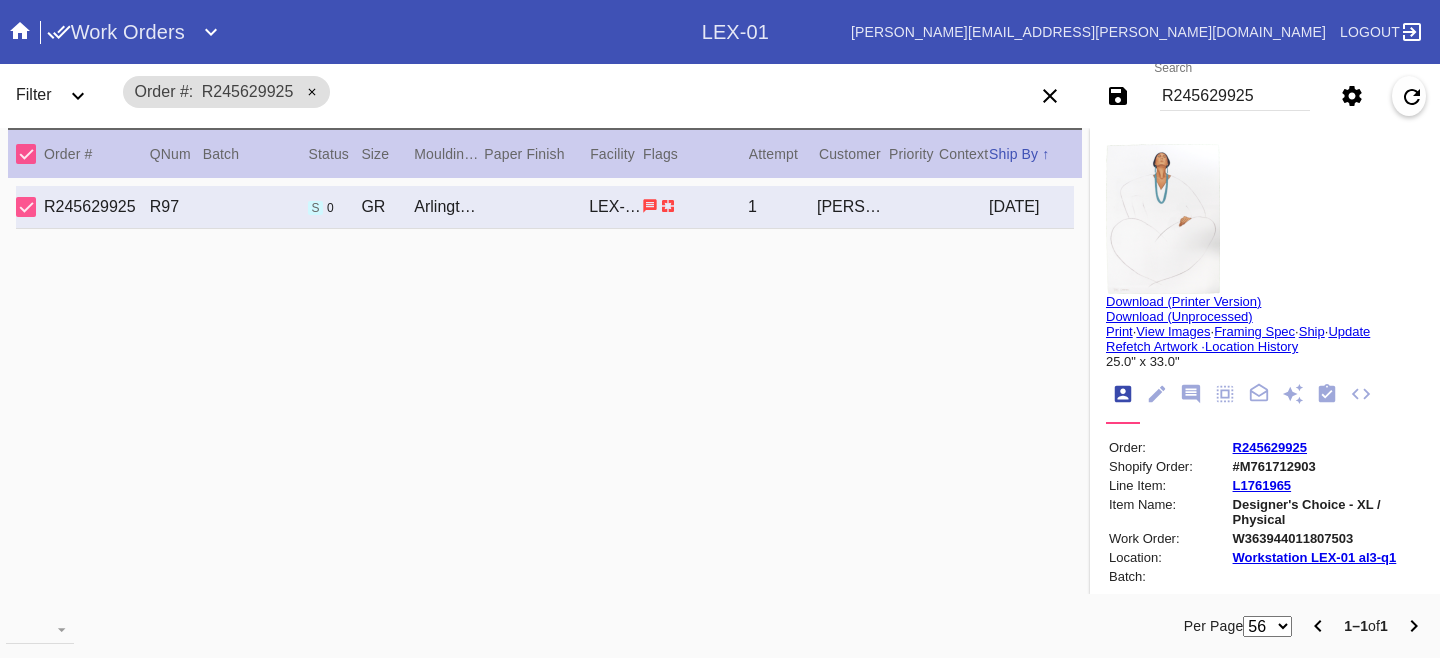 click on "R245629925" at bounding box center (1270, 447) 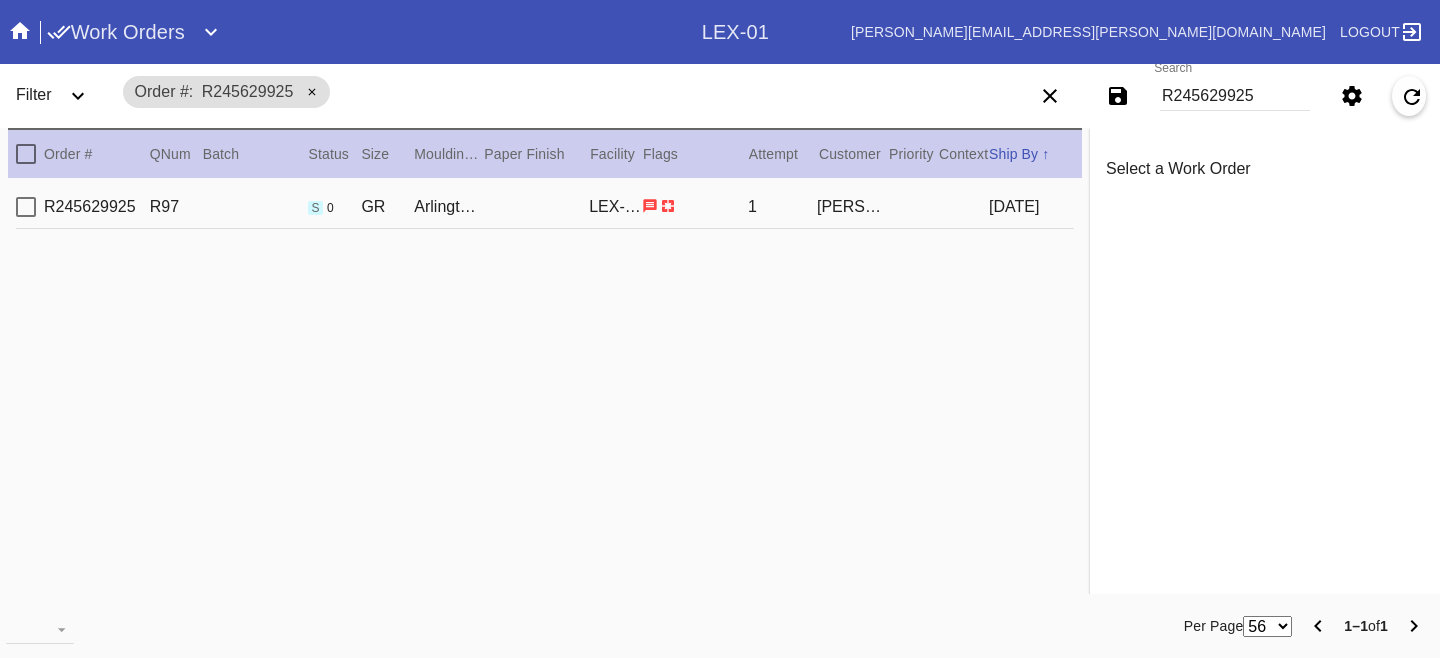 click on "[PERSON_NAME]" at bounding box center (851, 207) 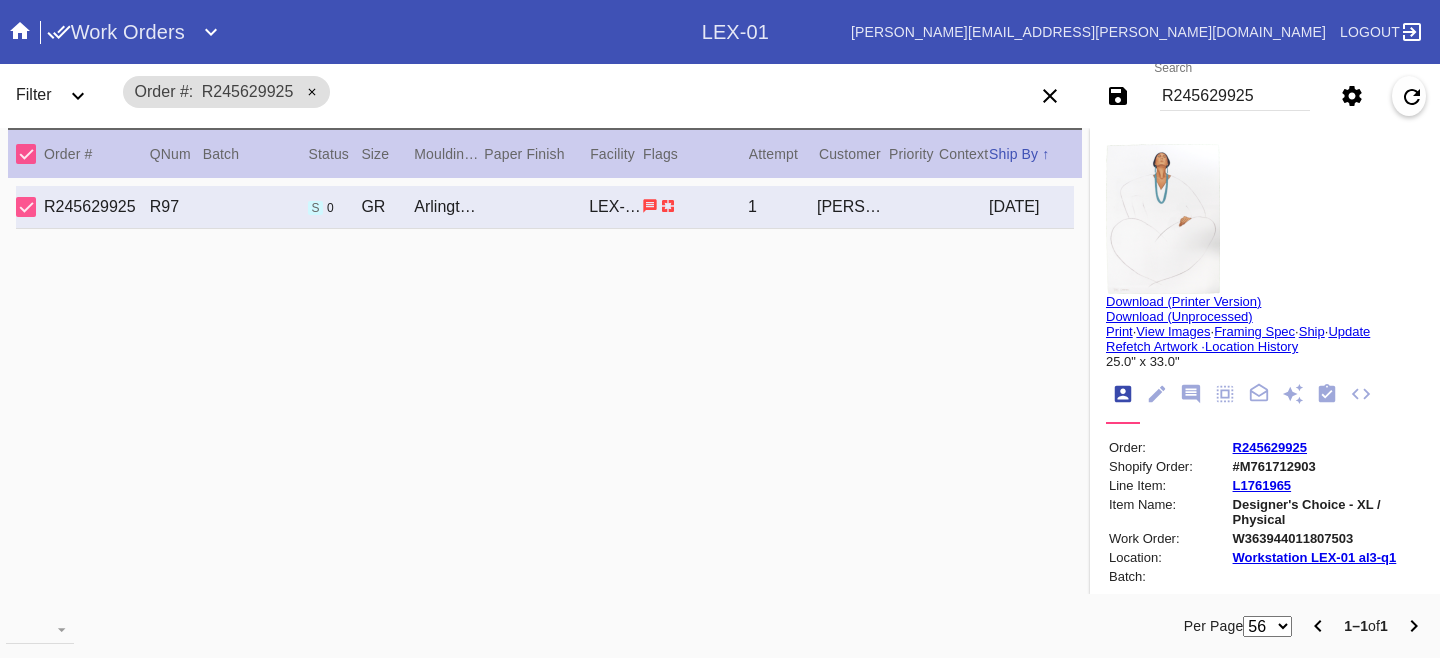 click 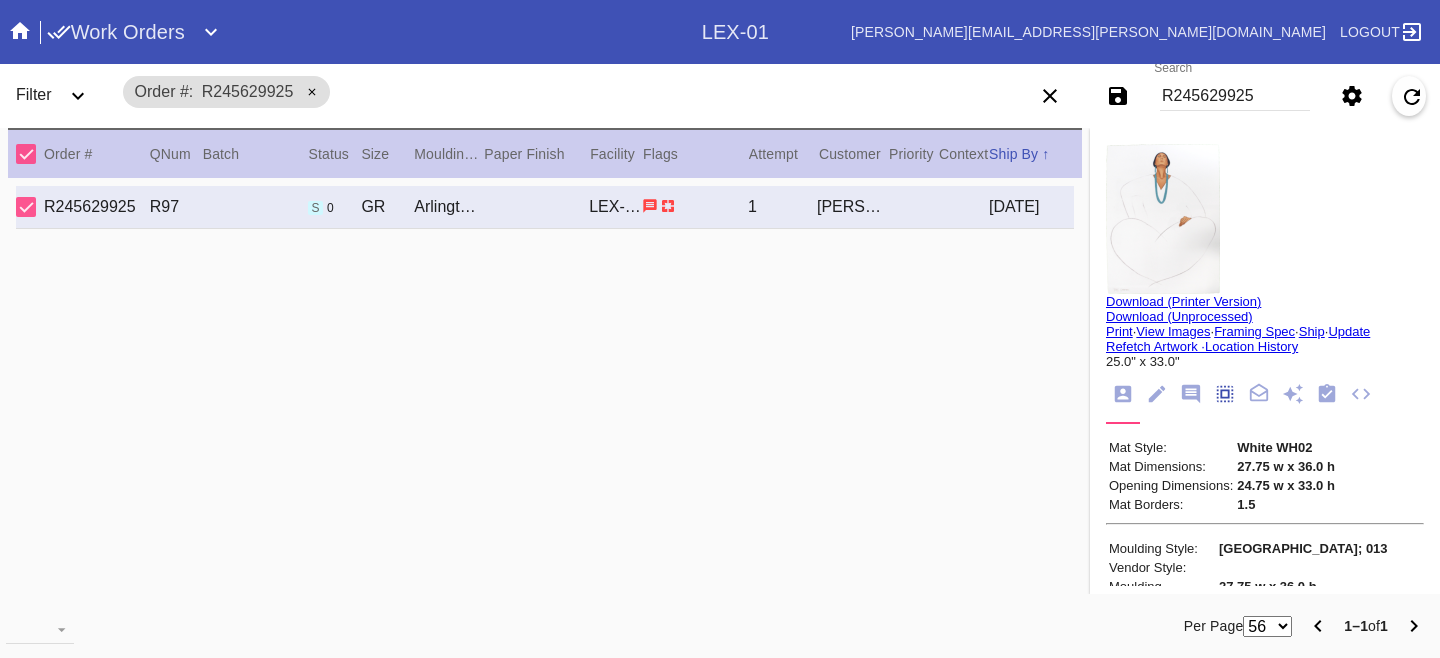 scroll, scrollTop: 172, scrollLeft: 0, axis: vertical 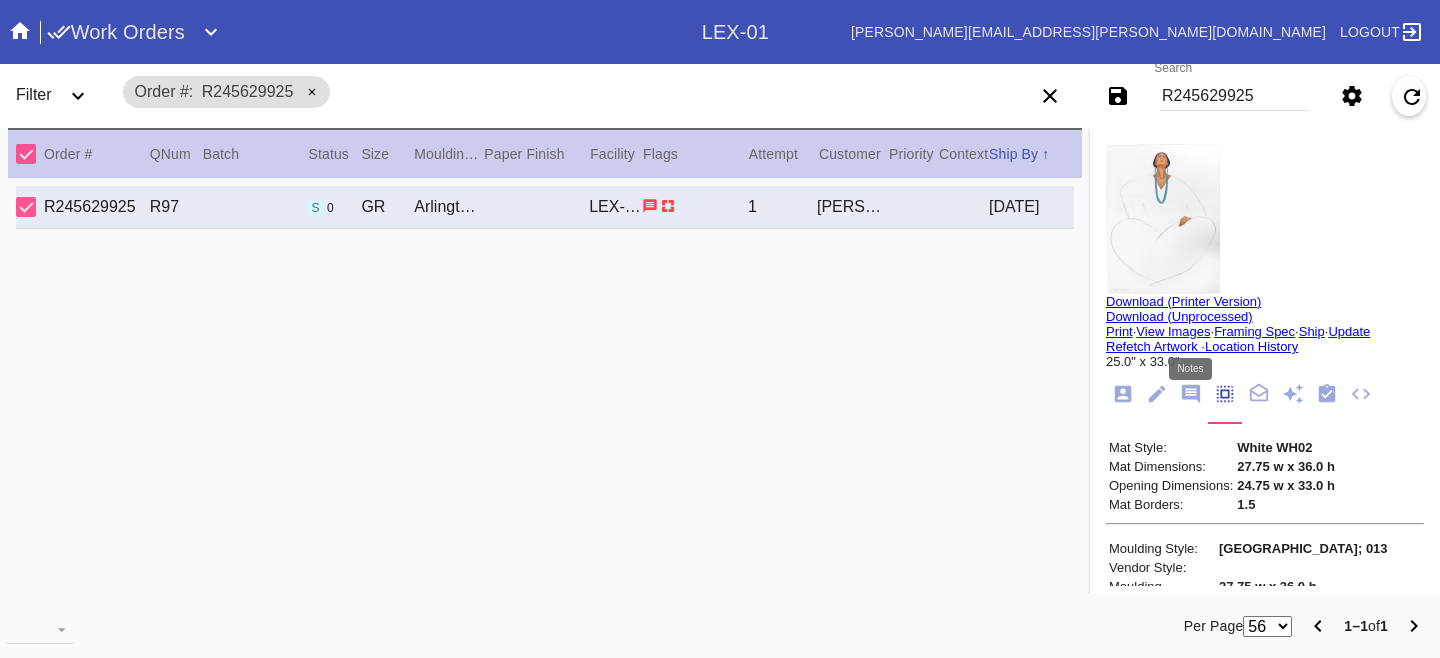 click 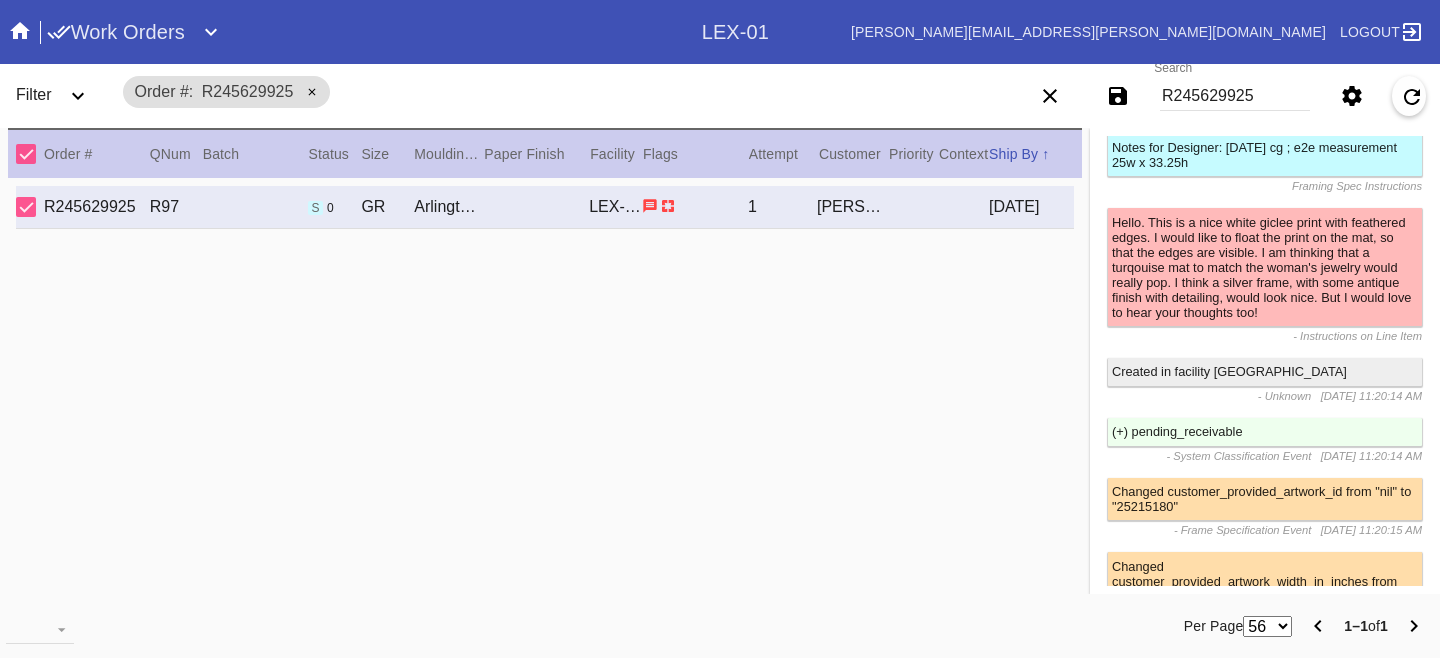 scroll, scrollTop: 402, scrollLeft: 0, axis: vertical 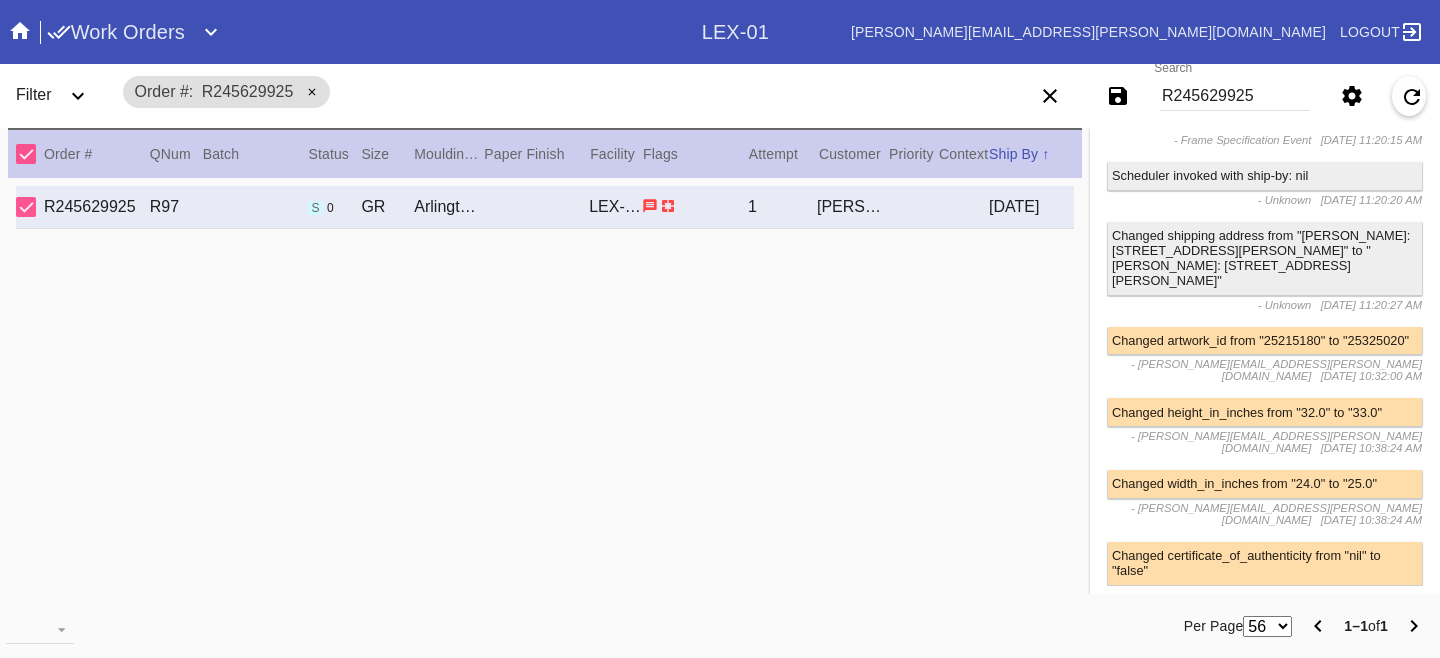 click on "Changed shipping address from "[PERSON_NAME]: [STREET_ADDRESS][PERSON_NAME]" to "[PERSON_NAME]: [STREET_ADDRESS][PERSON_NAME]"" at bounding box center (1265, 258) 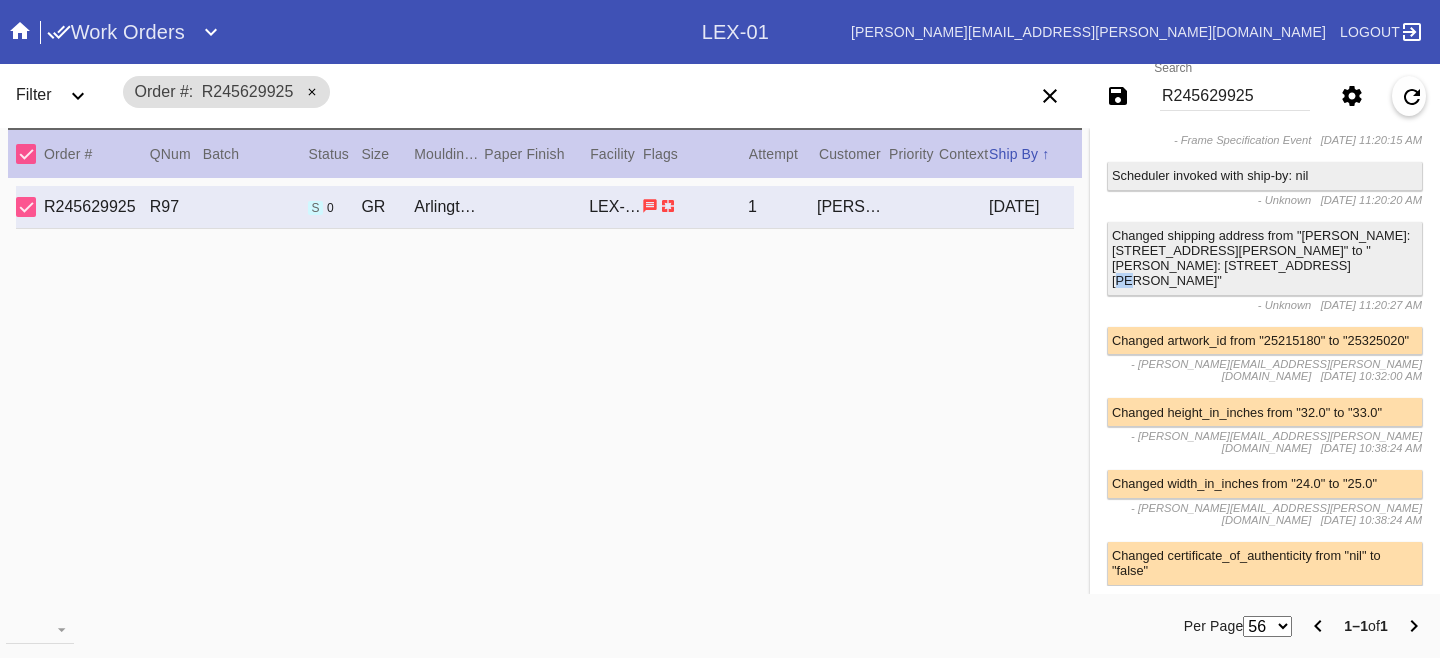 click on "Changed shipping address from "[PERSON_NAME]: [STREET_ADDRESS][PERSON_NAME]" to "[PERSON_NAME]: [STREET_ADDRESS][PERSON_NAME]"" at bounding box center [1265, 258] 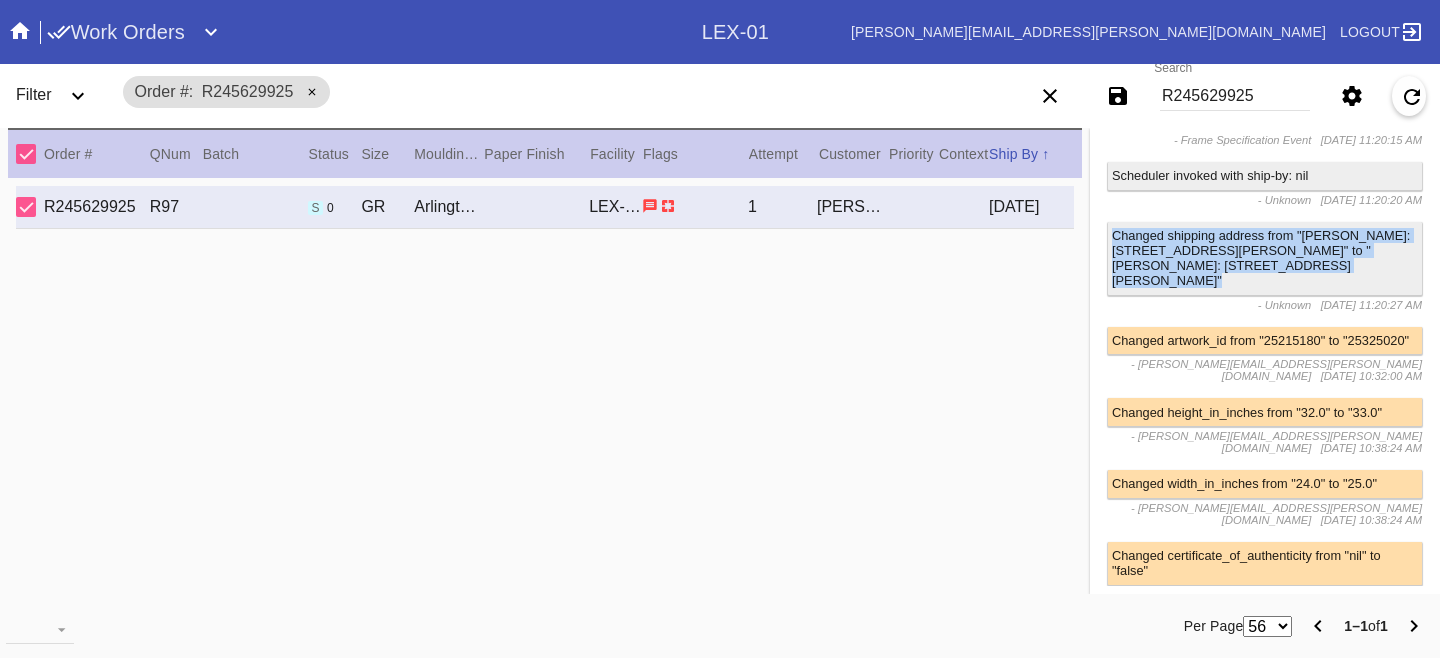 drag, startPoint x: 1176, startPoint y: 287, endPoint x: 1178, endPoint y: 298, distance: 11.18034 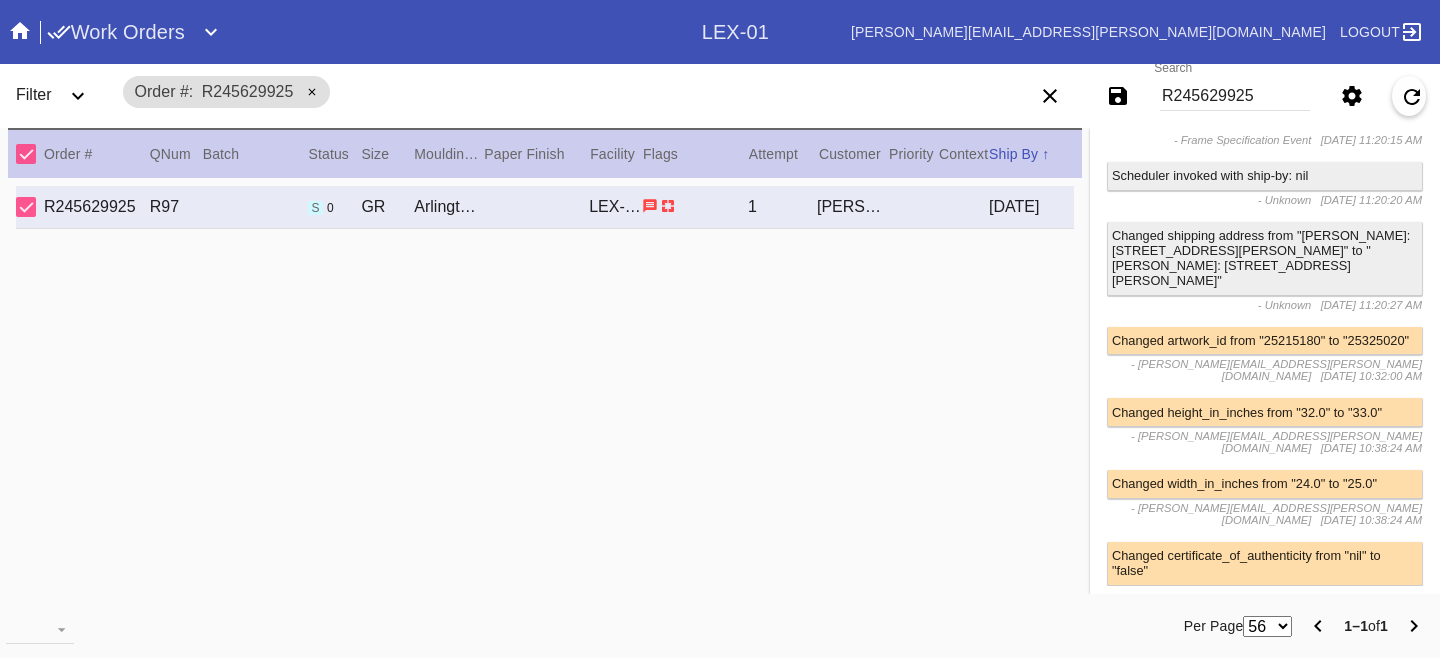 click on "Changed shipping address from "[PERSON_NAME]: [STREET_ADDRESS][PERSON_NAME]" to "[PERSON_NAME]: [STREET_ADDRESS][PERSON_NAME]"" at bounding box center [1265, 258] 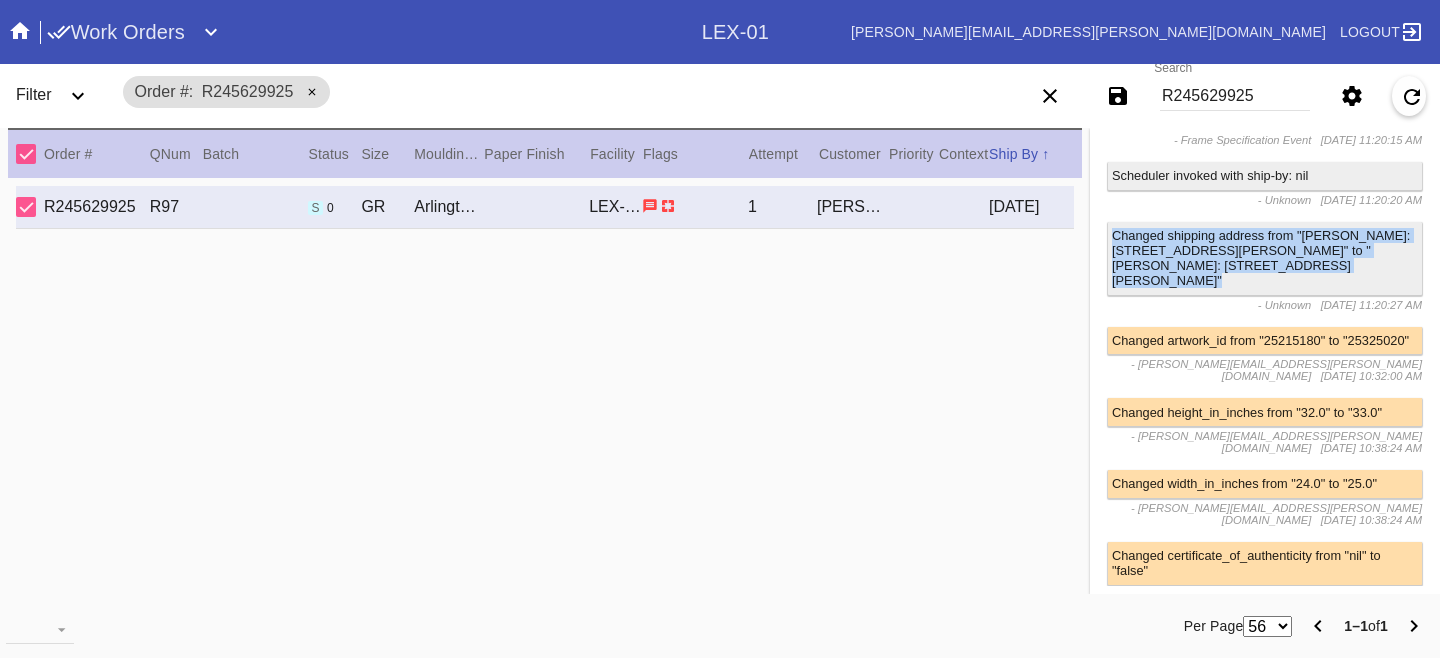 click on "Changed shipping address from "[PERSON_NAME]: [STREET_ADDRESS][PERSON_NAME]" to "[PERSON_NAME]: [STREET_ADDRESS][PERSON_NAME]"" at bounding box center [1265, 258] 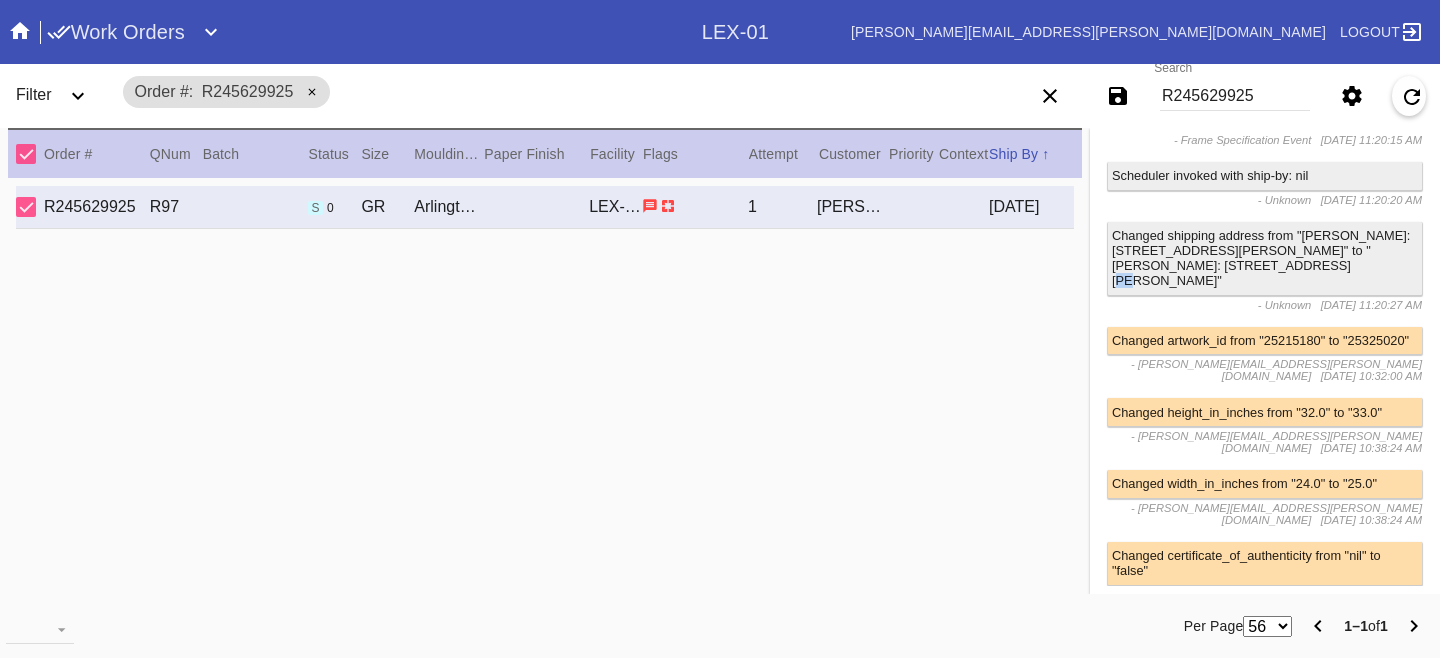 click on "Changed shipping address from "[PERSON_NAME]: [STREET_ADDRESS][PERSON_NAME]" to "[PERSON_NAME]: [STREET_ADDRESS][PERSON_NAME]"" at bounding box center (1265, 258) 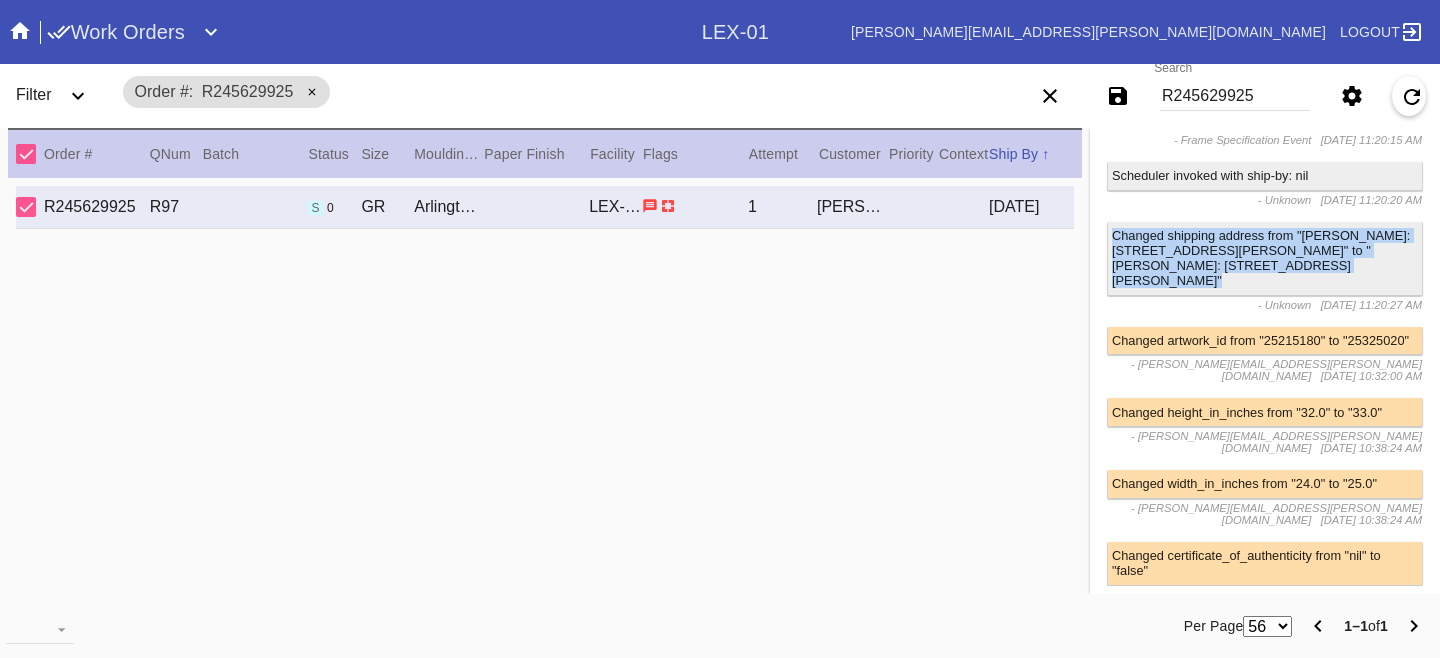 click on "Changed shipping address from "[PERSON_NAME]: [STREET_ADDRESS][PERSON_NAME]" to "[PERSON_NAME]: [STREET_ADDRESS][PERSON_NAME]"" at bounding box center [1265, 258] 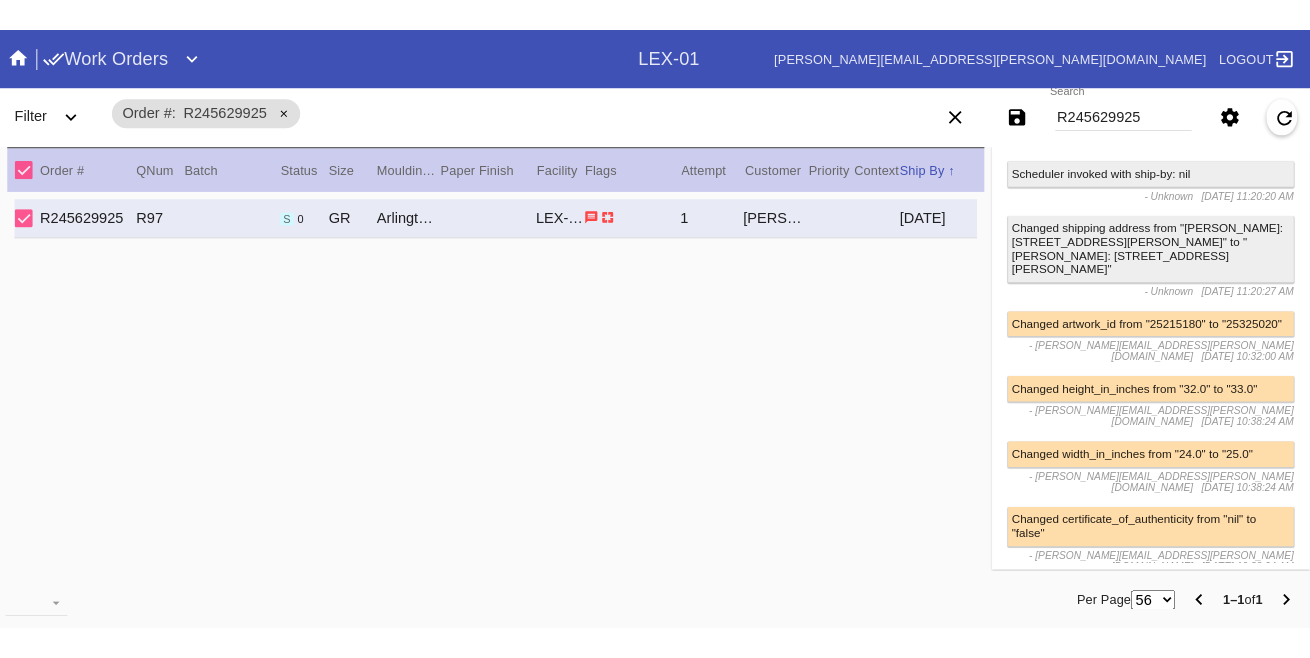scroll, scrollTop: 974, scrollLeft: 0, axis: vertical 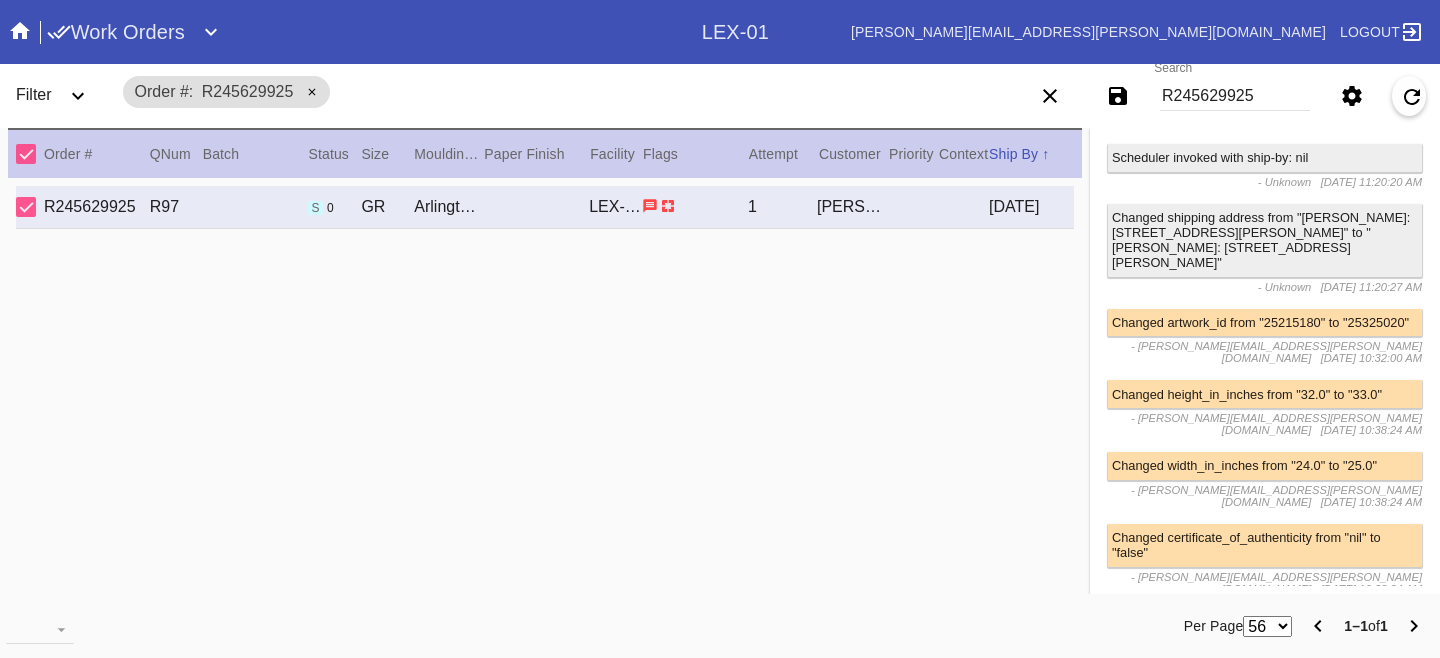 click on "R245629925" at bounding box center [1235, 96] 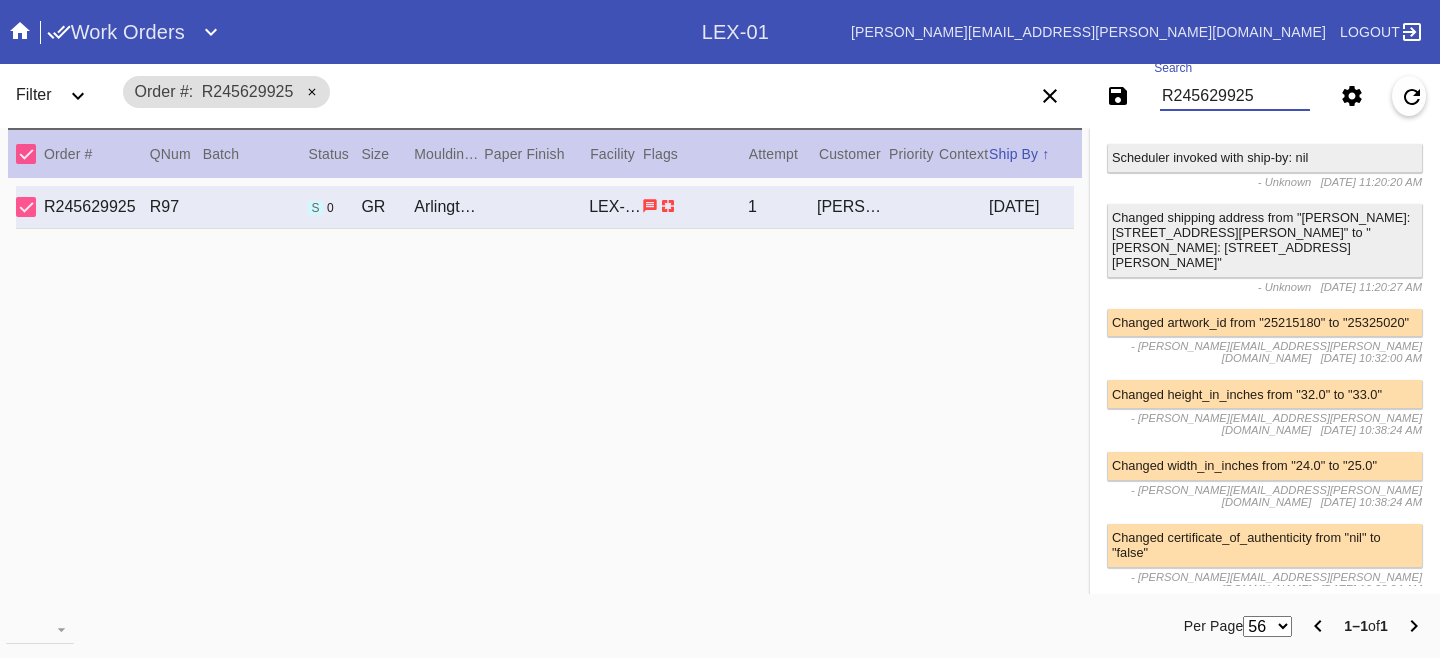 click on "R245629925" at bounding box center (1235, 96) 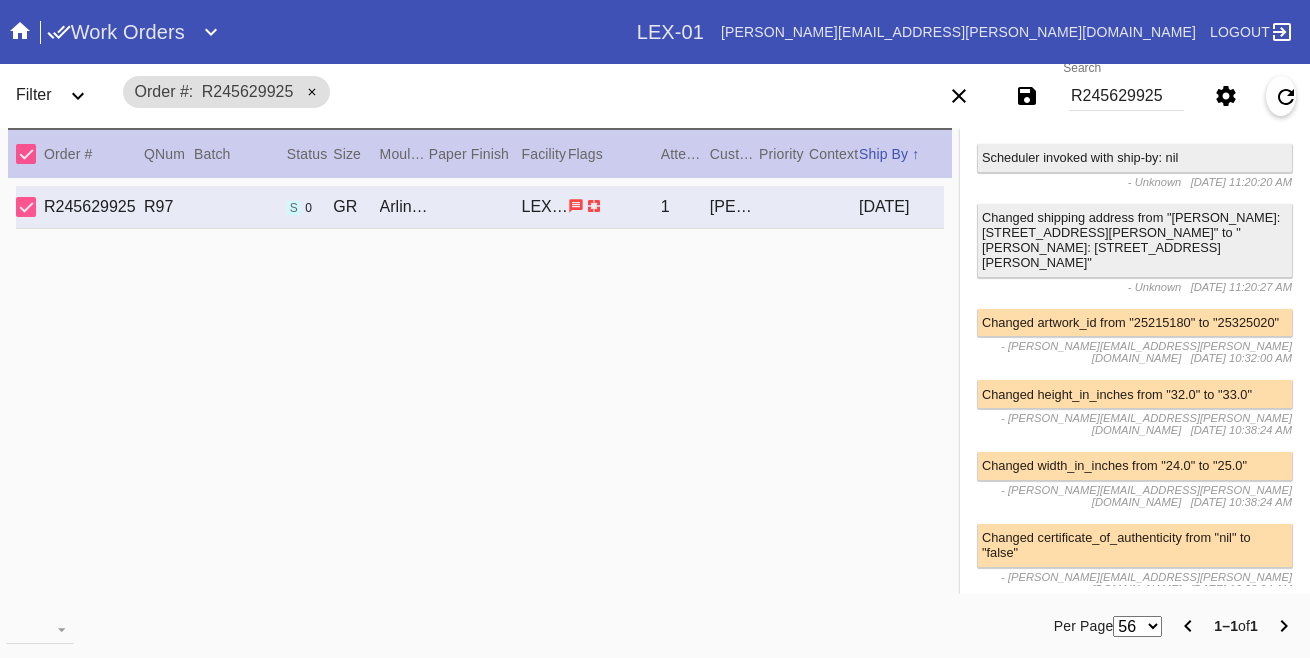 scroll, scrollTop: 974, scrollLeft: 0, axis: vertical 